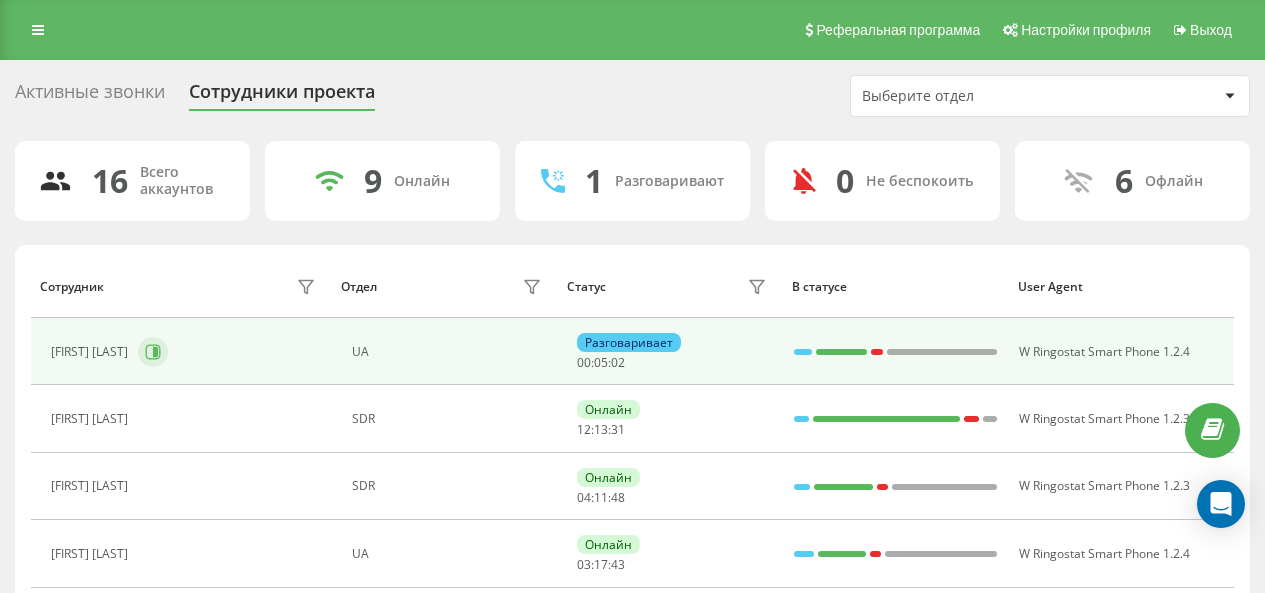 scroll, scrollTop: 0, scrollLeft: 0, axis: both 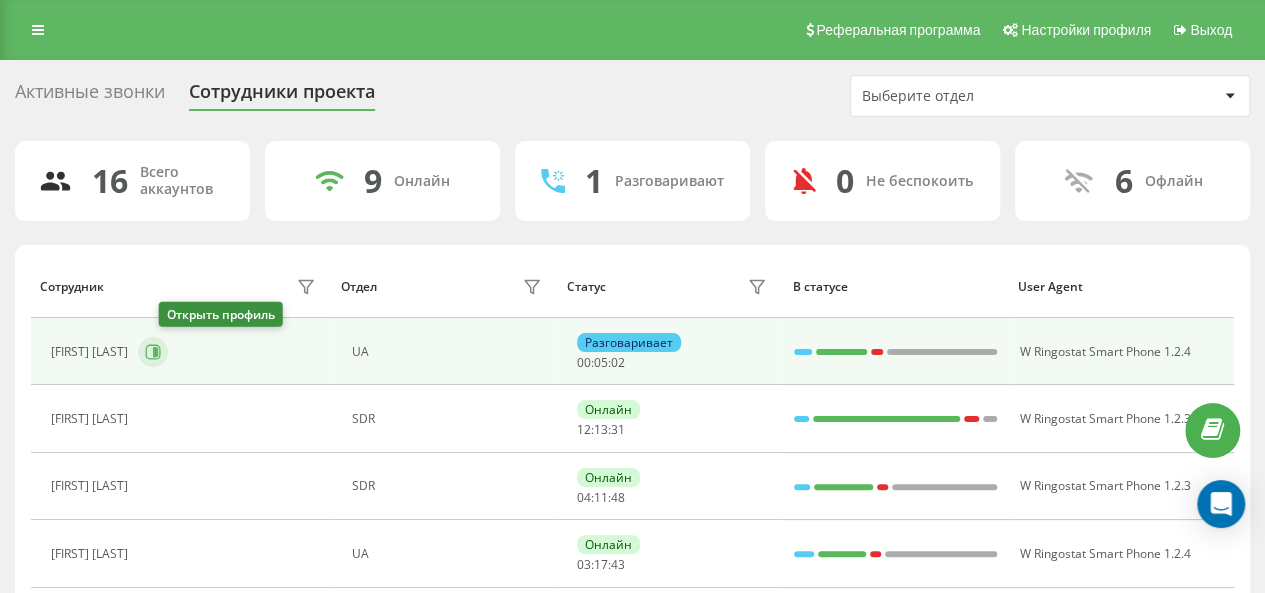 click at bounding box center (153, 352) 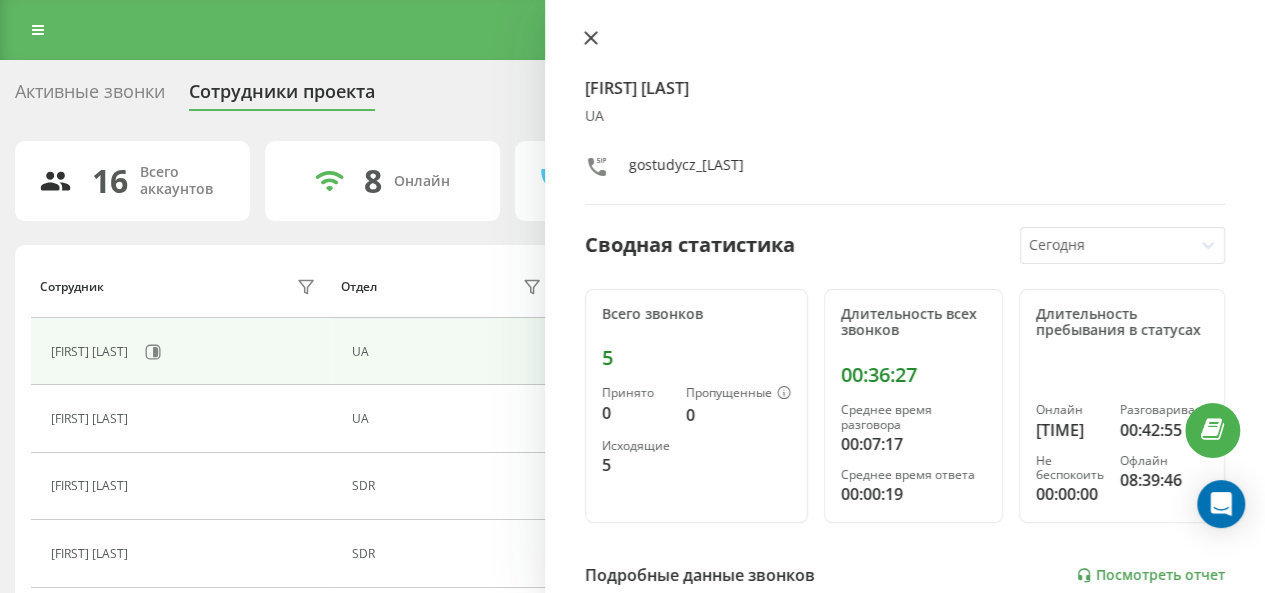 click 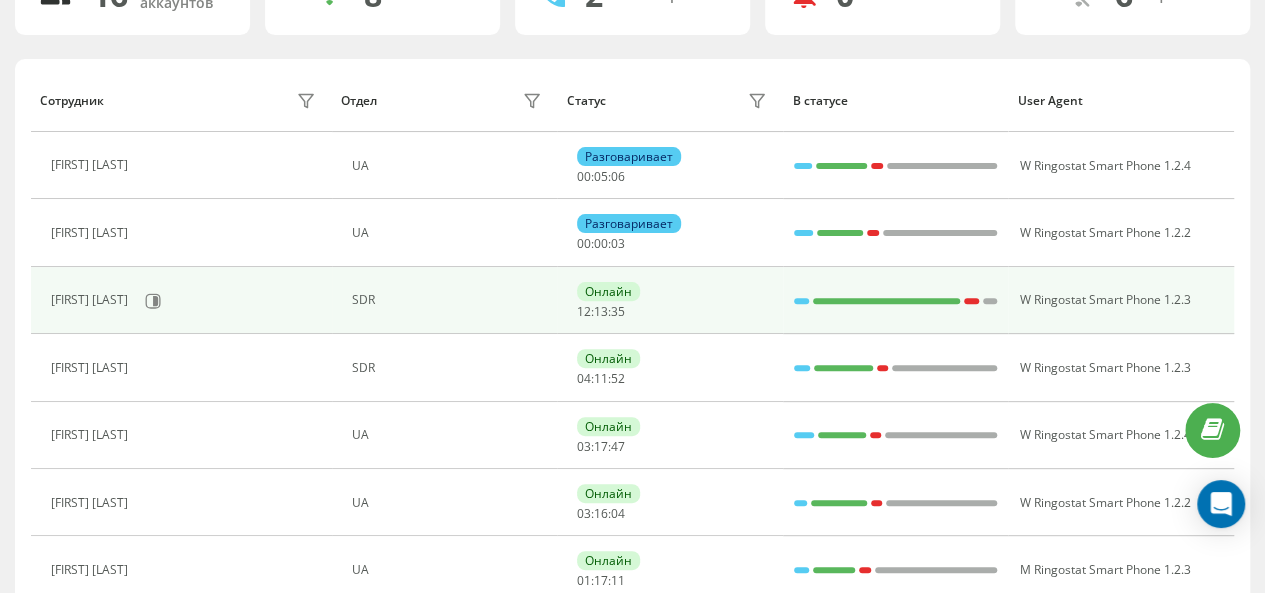 scroll, scrollTop: 192, scrollLeft: 0, axis: vertical 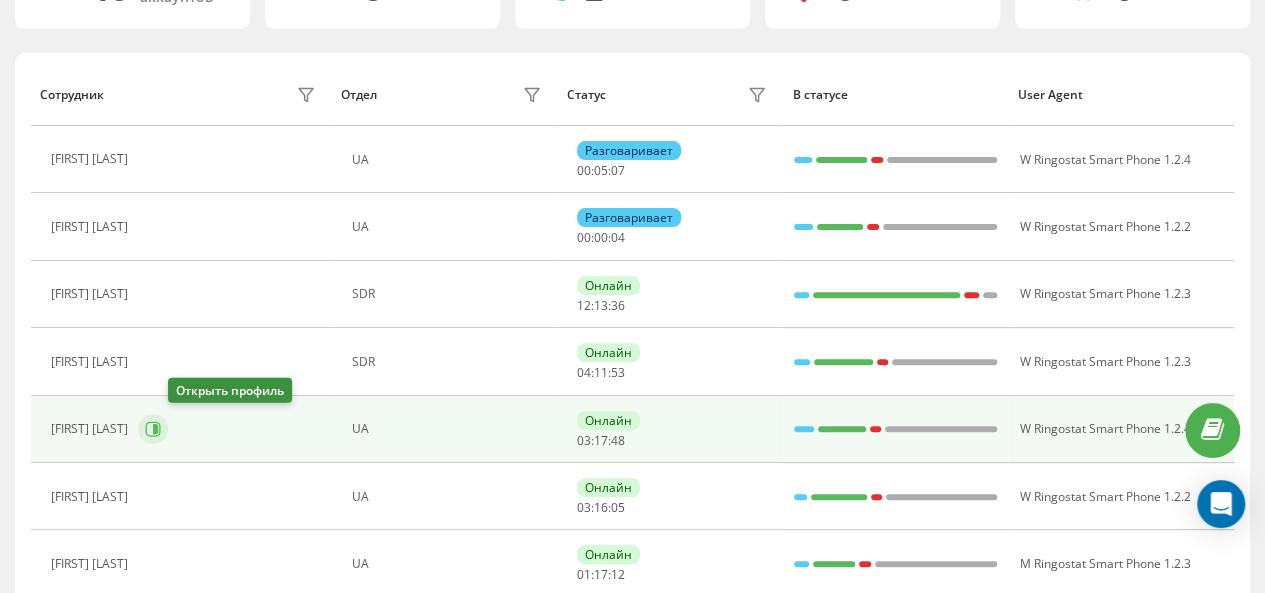 click 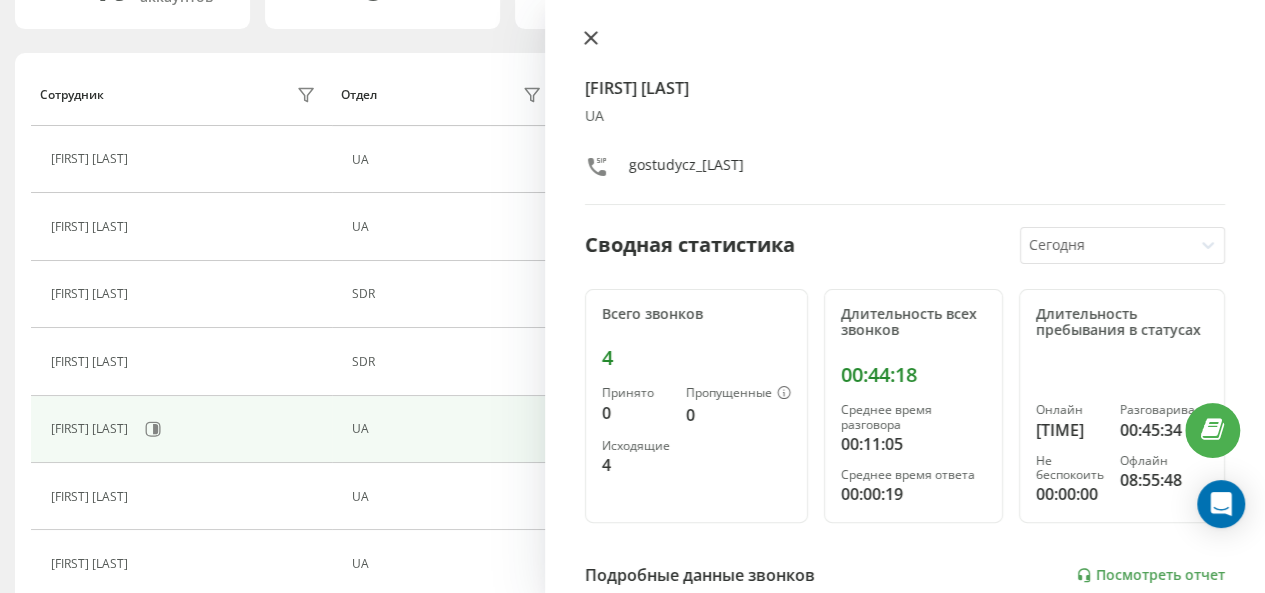 click at bounding box center (591, 39) 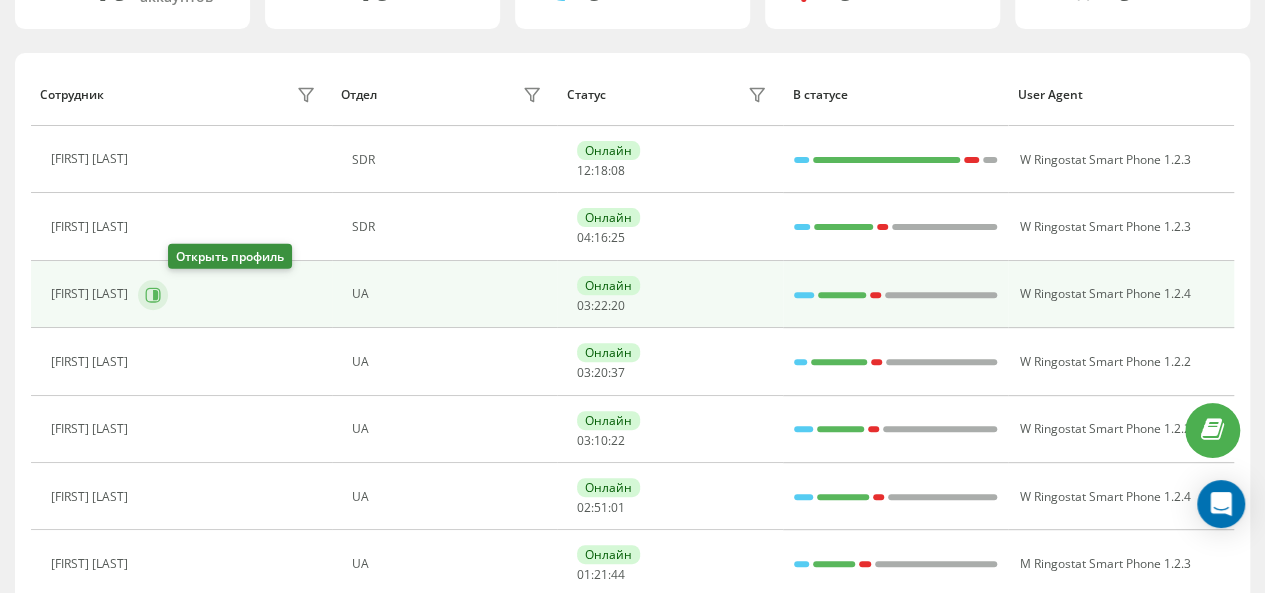 click 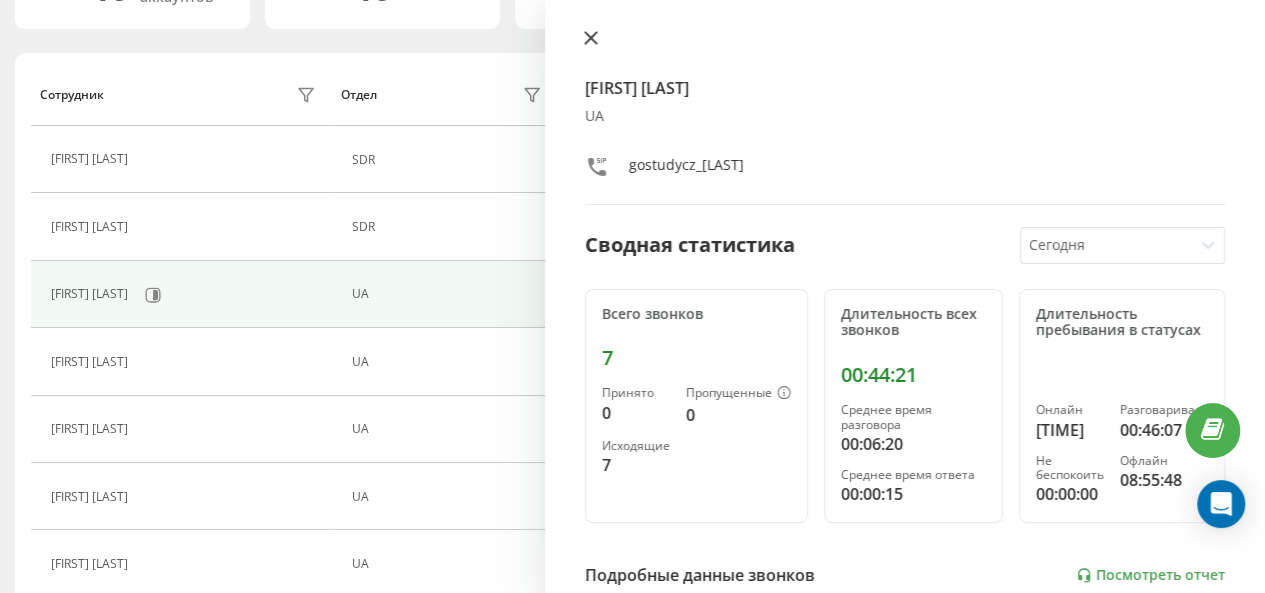 click 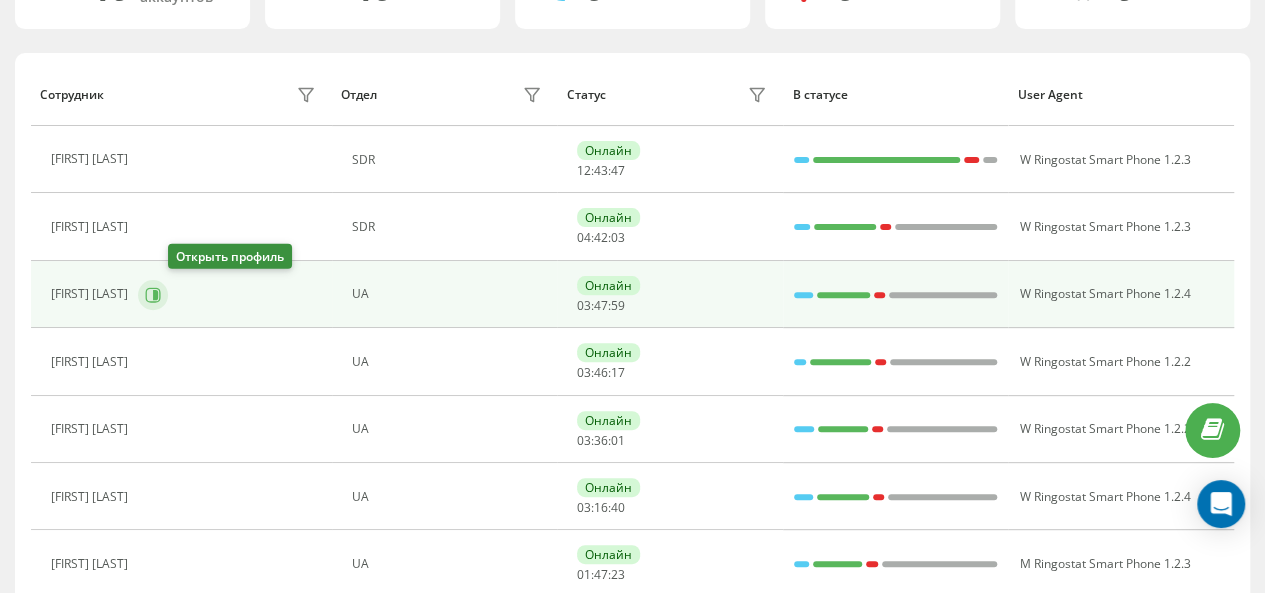 click 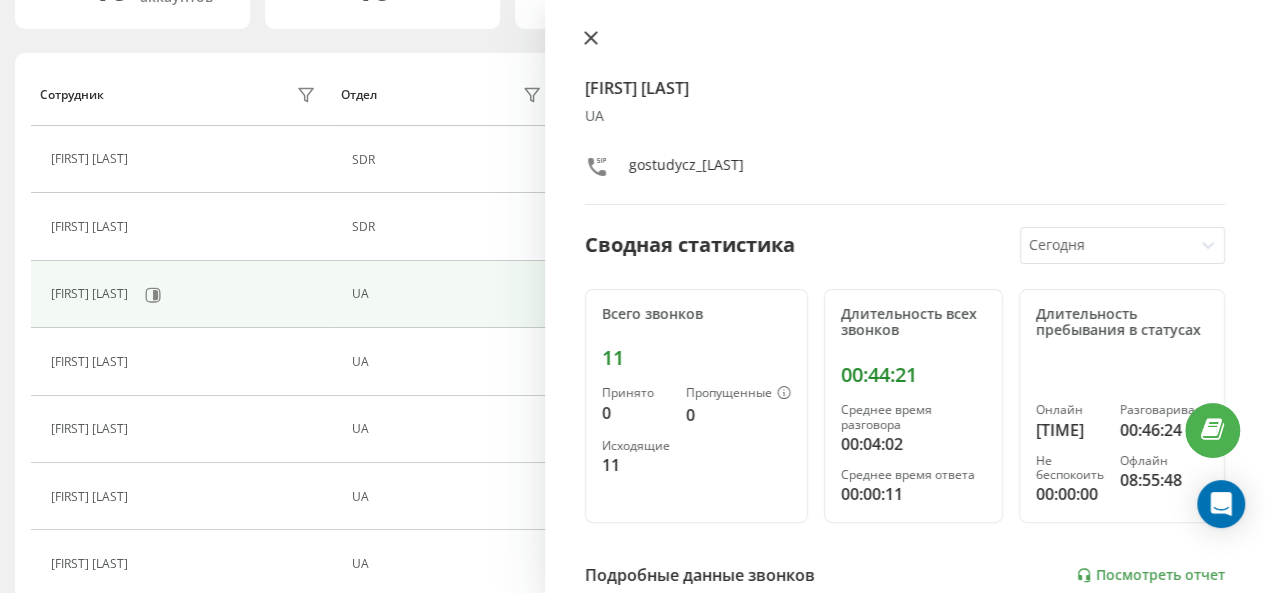 click 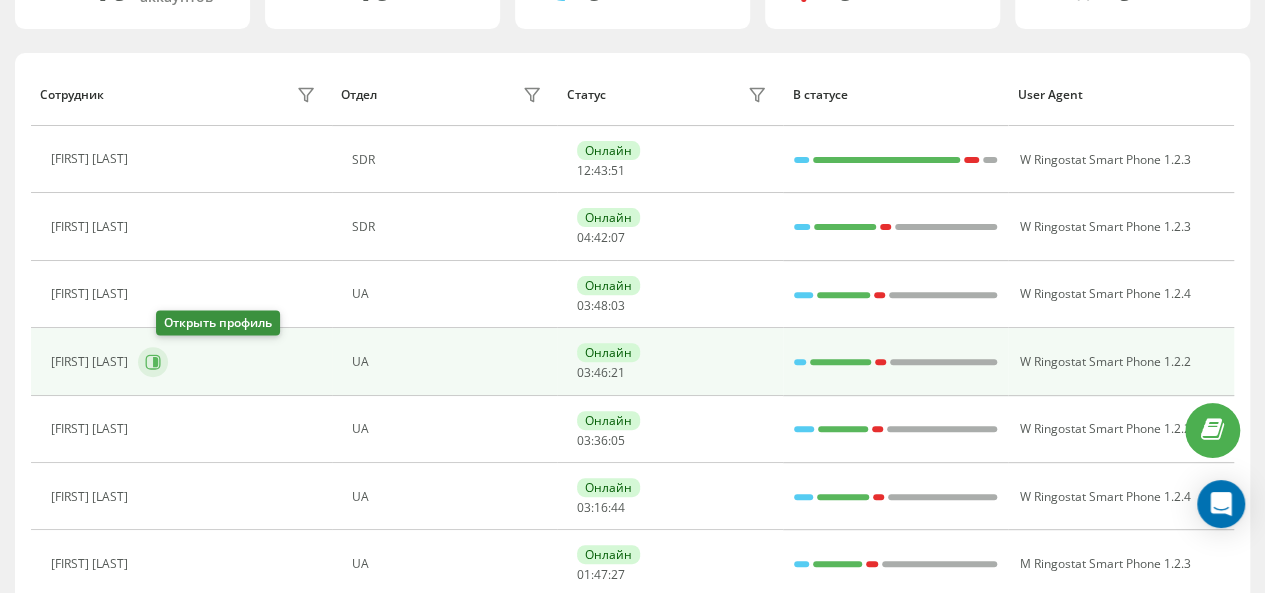 click at bounding box center [153, 362] 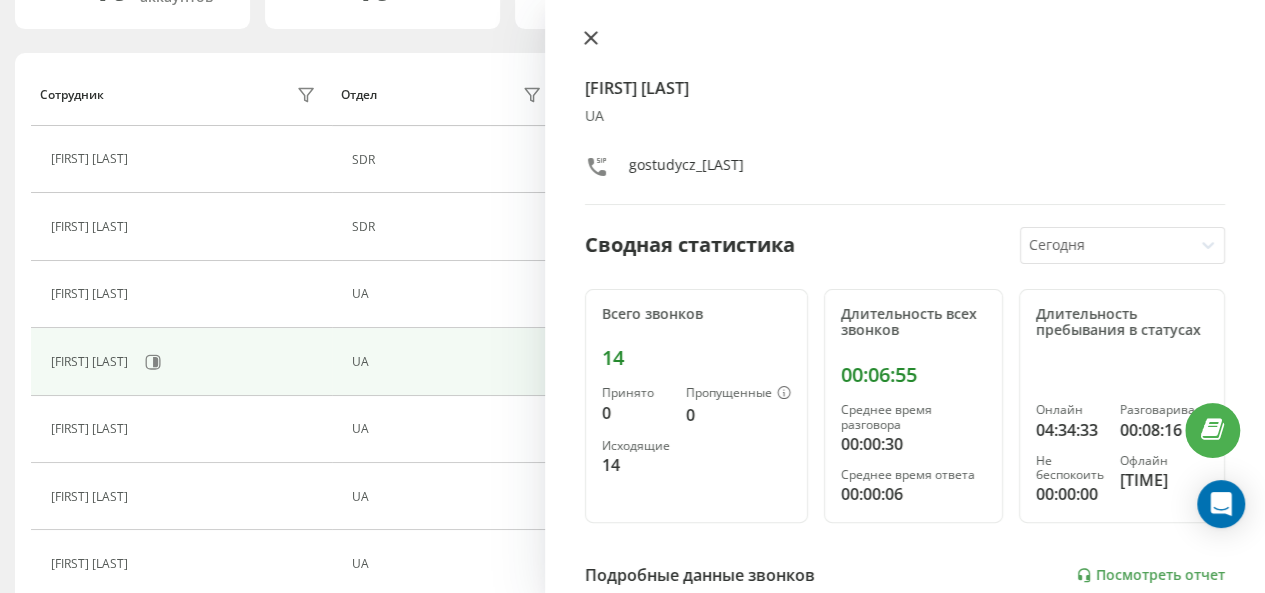 click at bounding box center (591, 39) 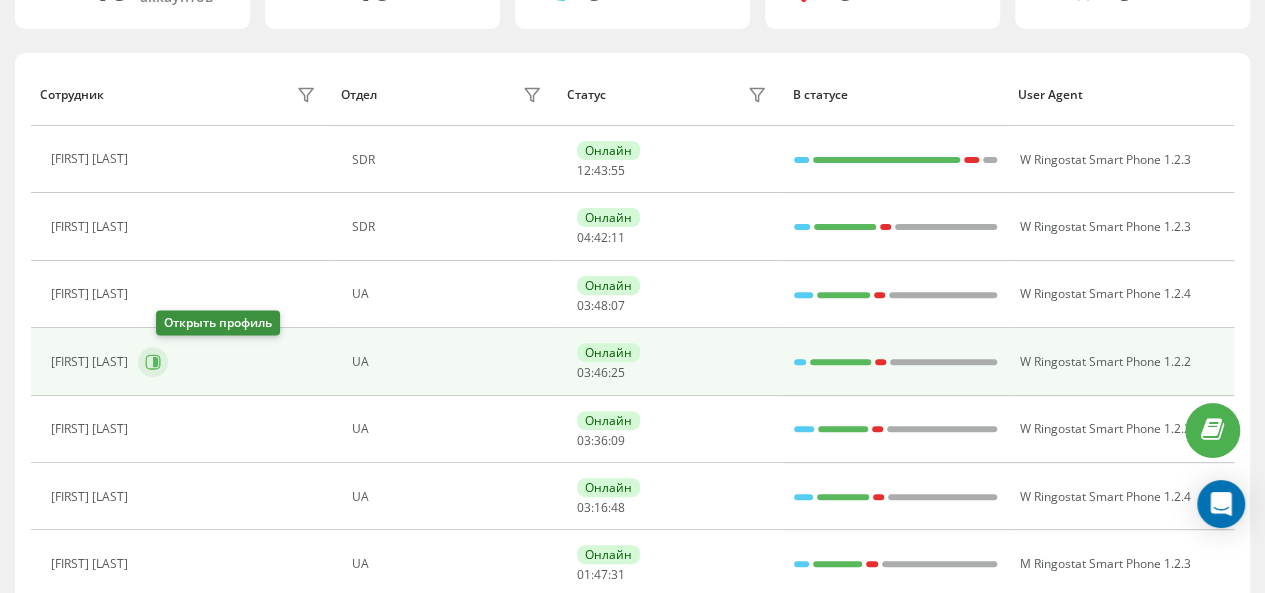 click 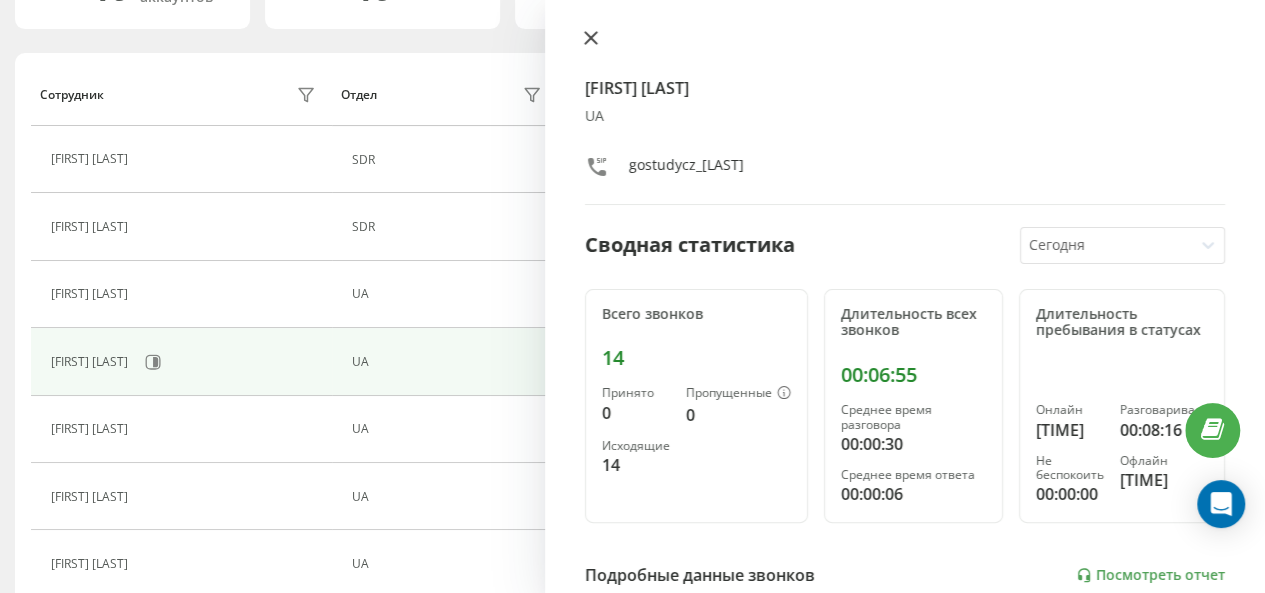 click 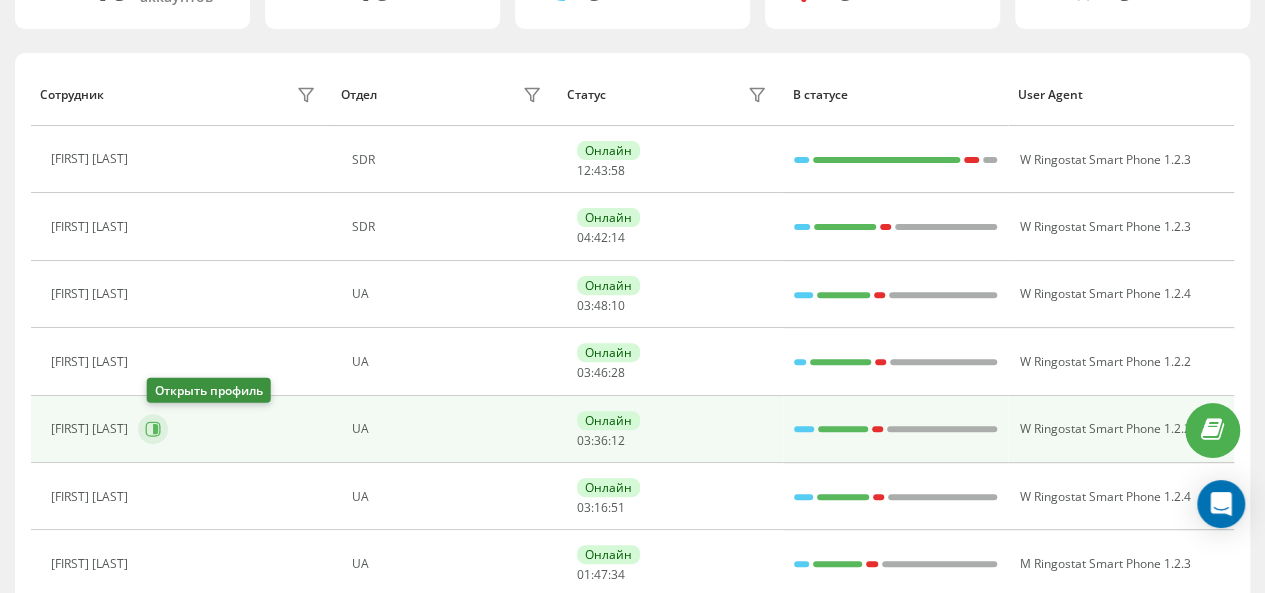 click 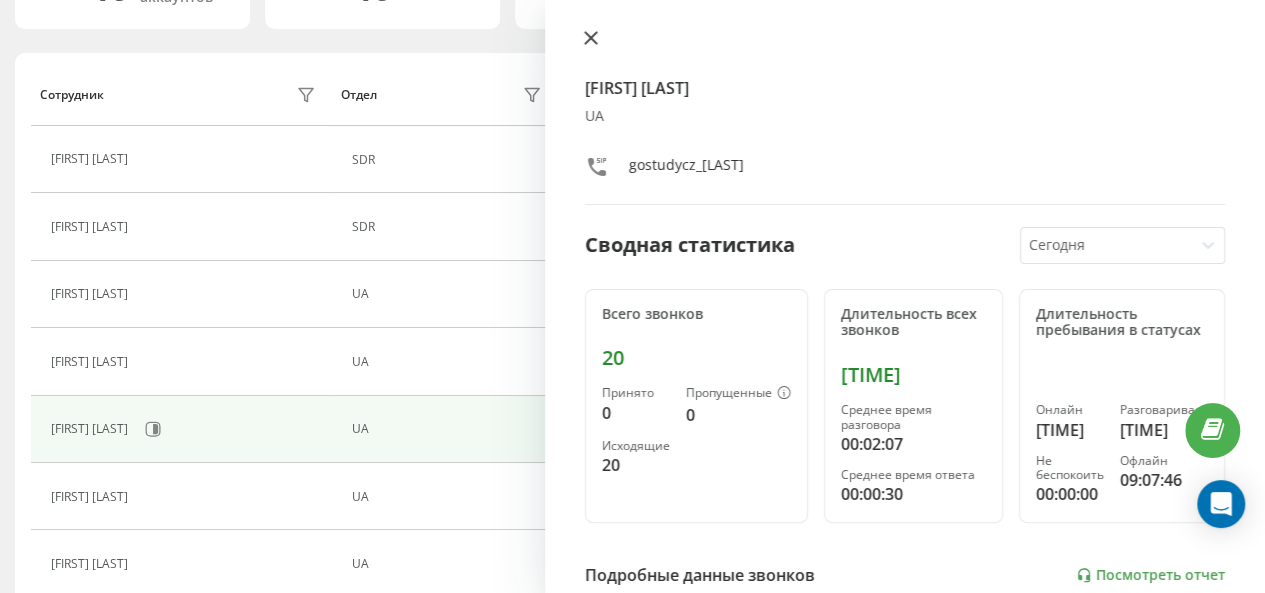 click 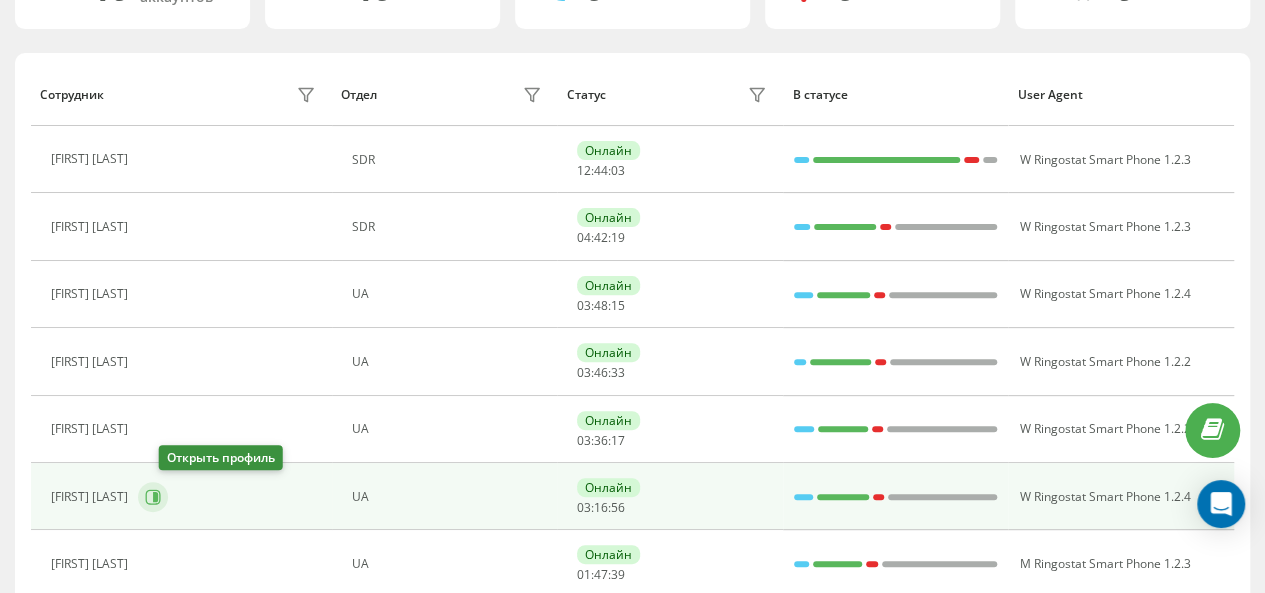 click 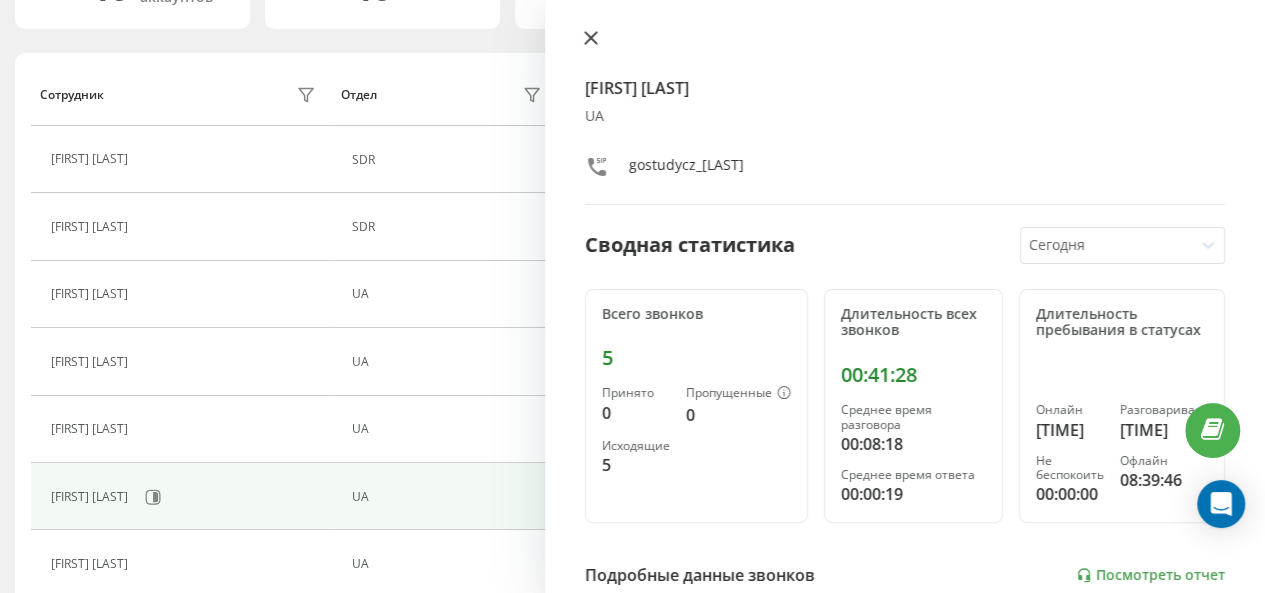 click 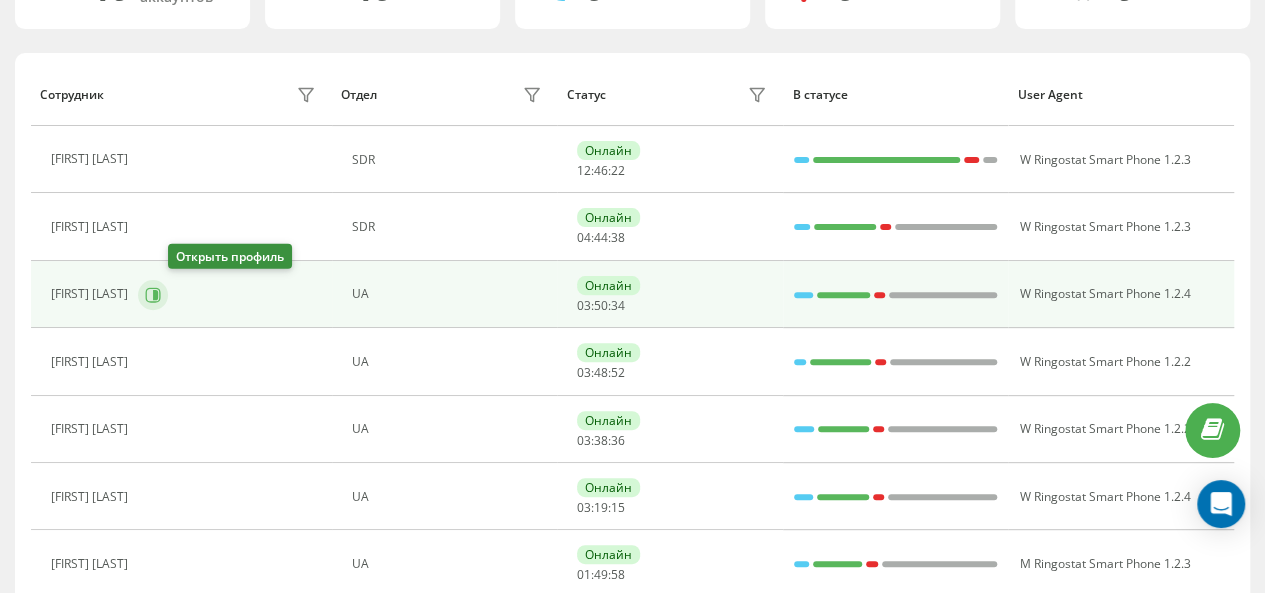 click 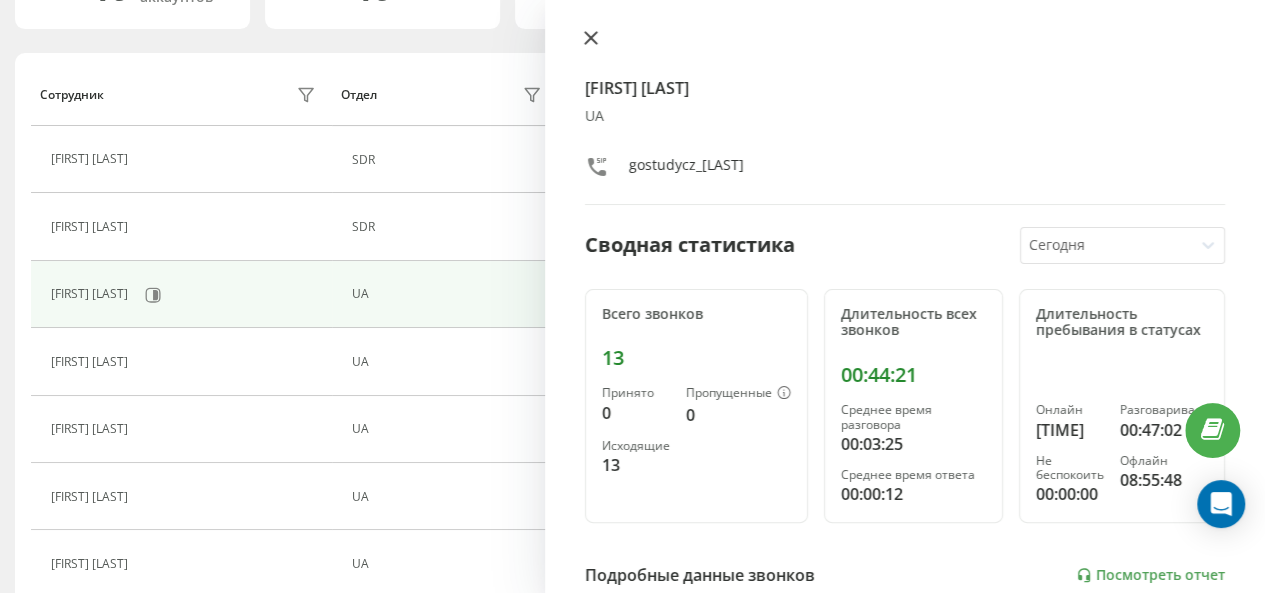 click at bounding box center (591, 39) 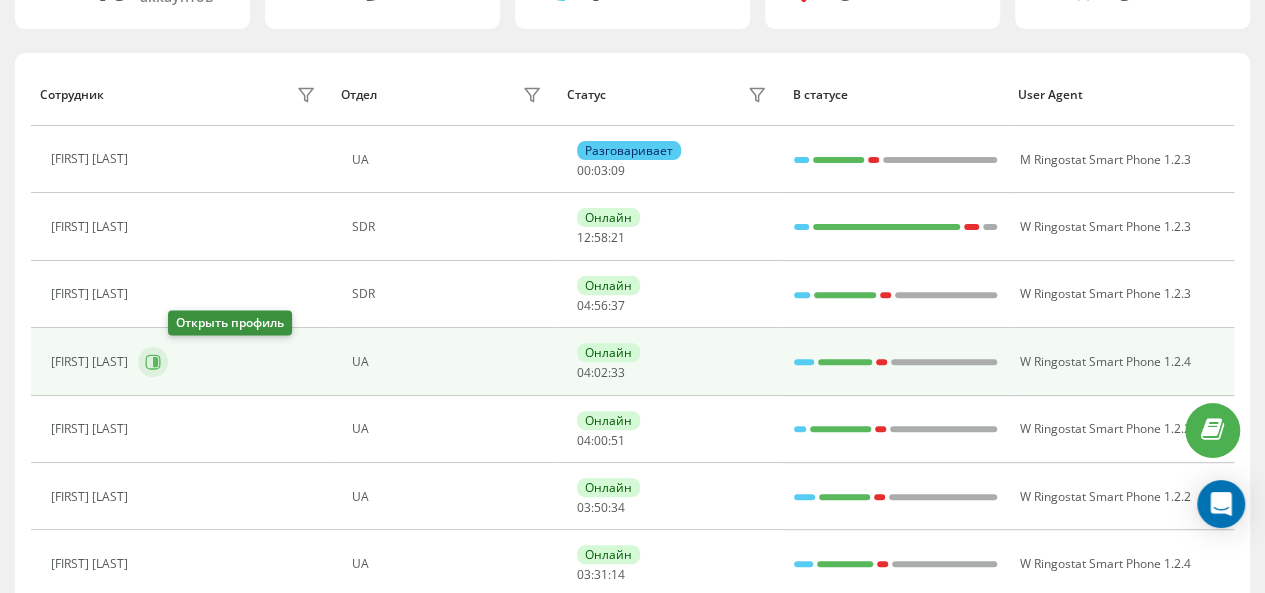 click 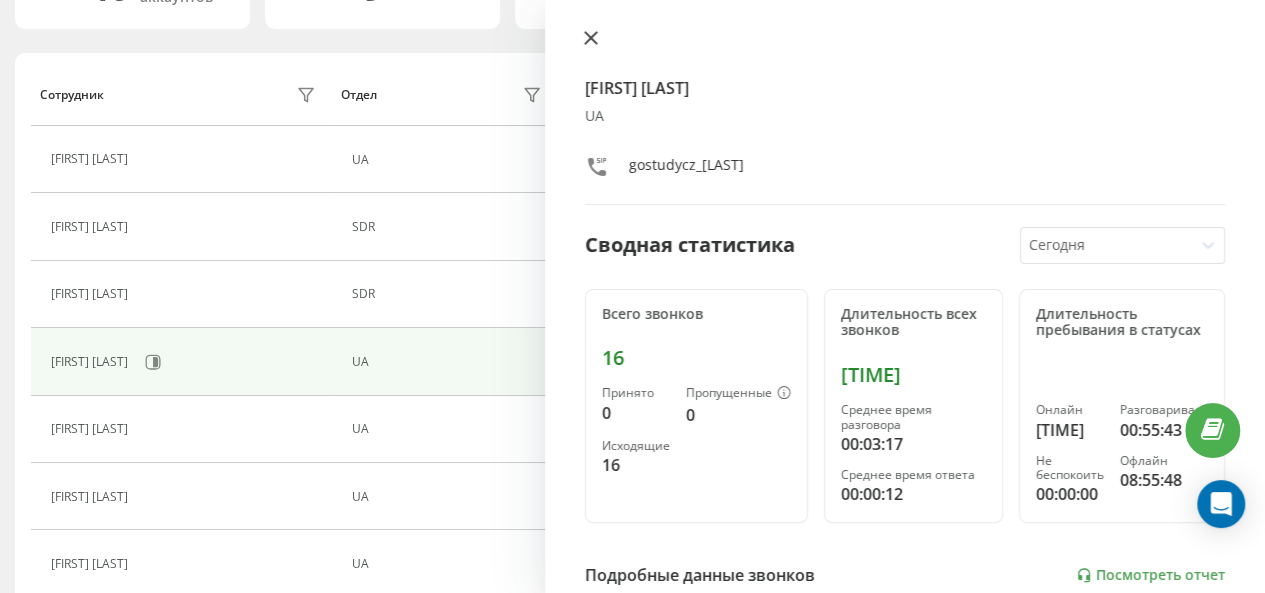 click 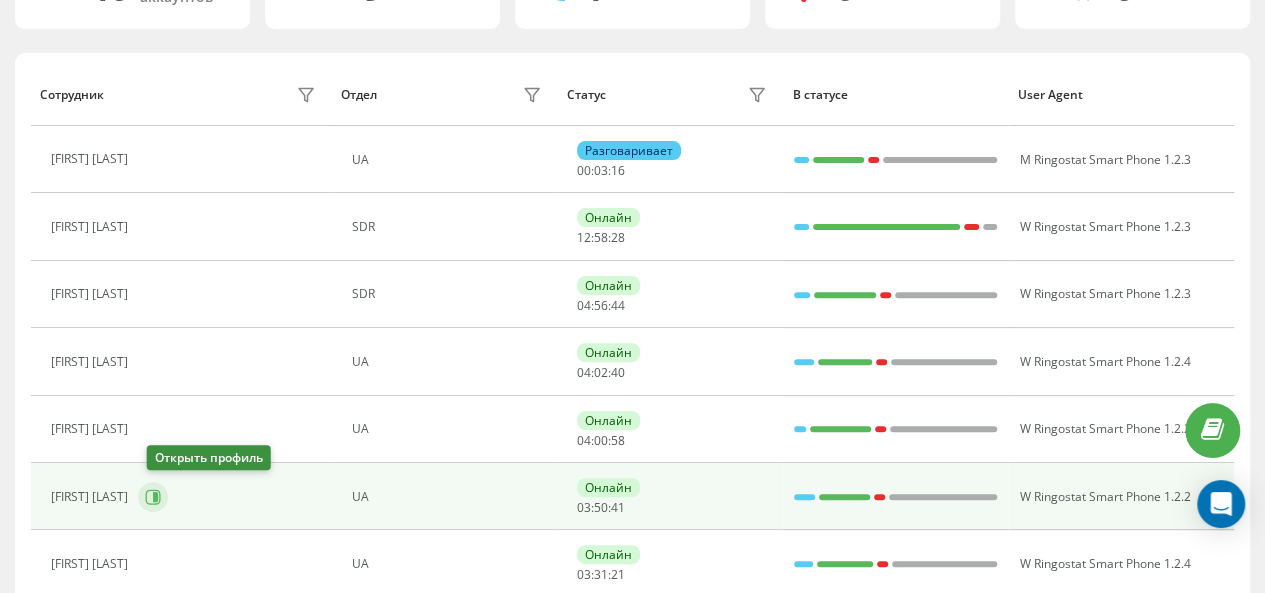click 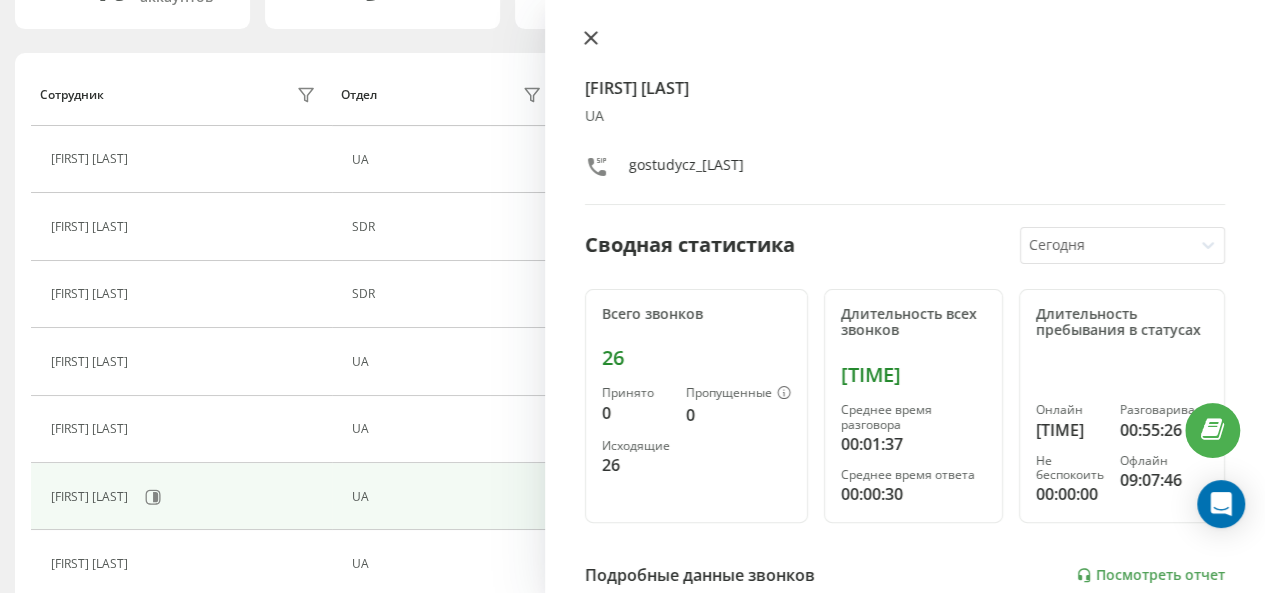 click 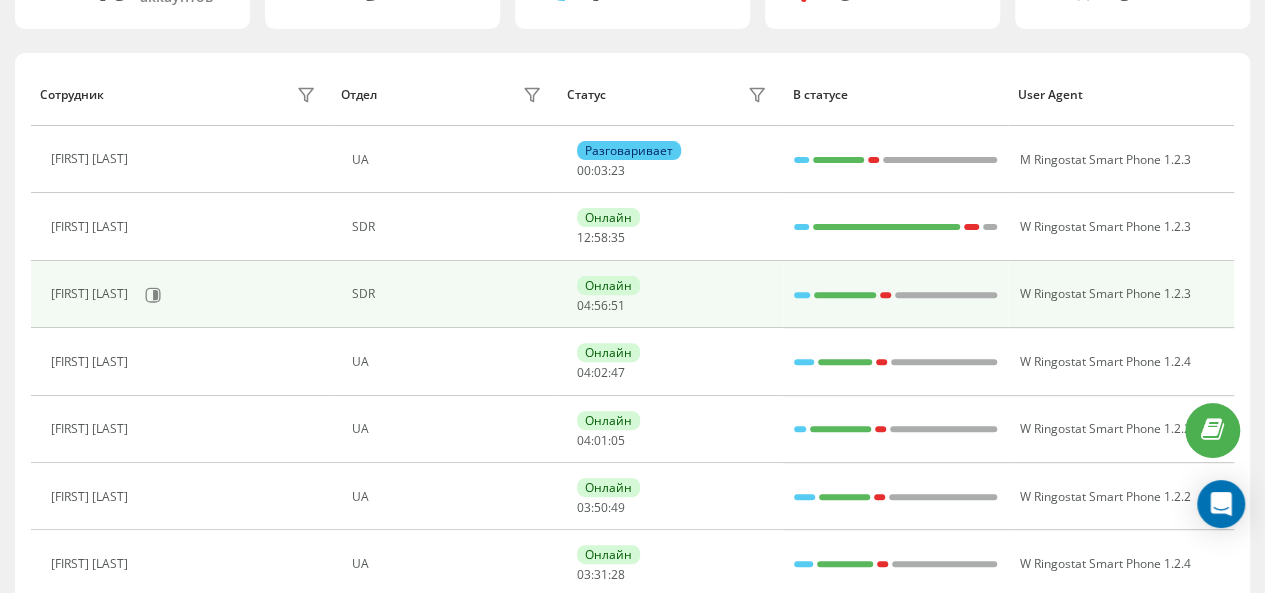 scroll, scrollTop: 0, scrollLeft: 0, axis: both 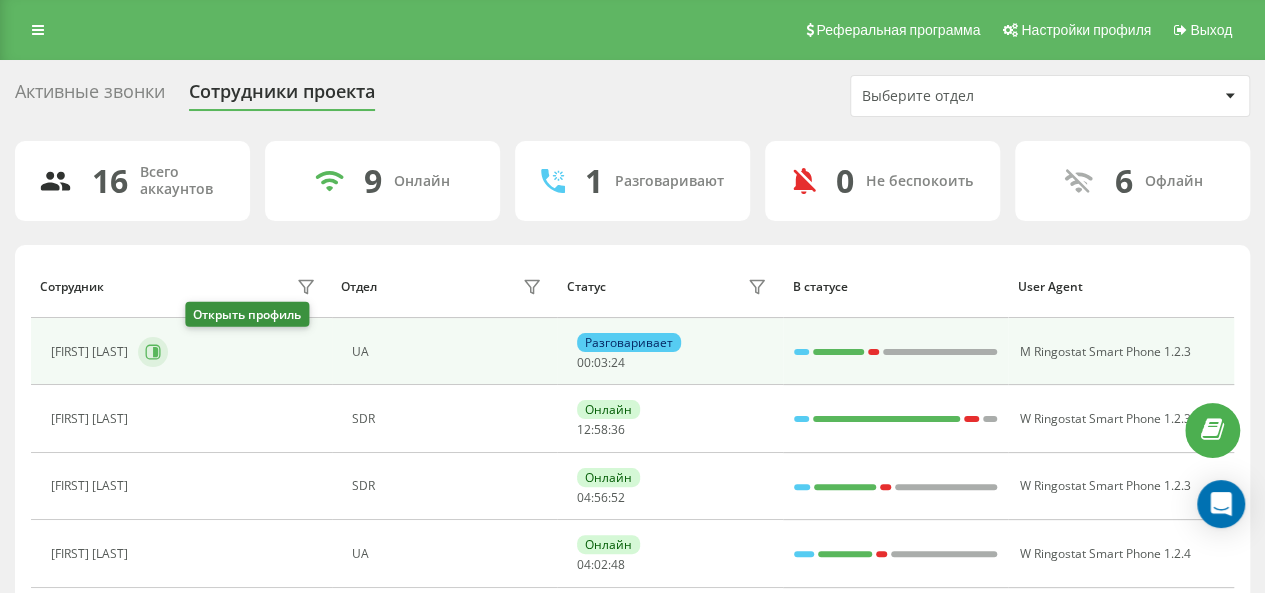 click 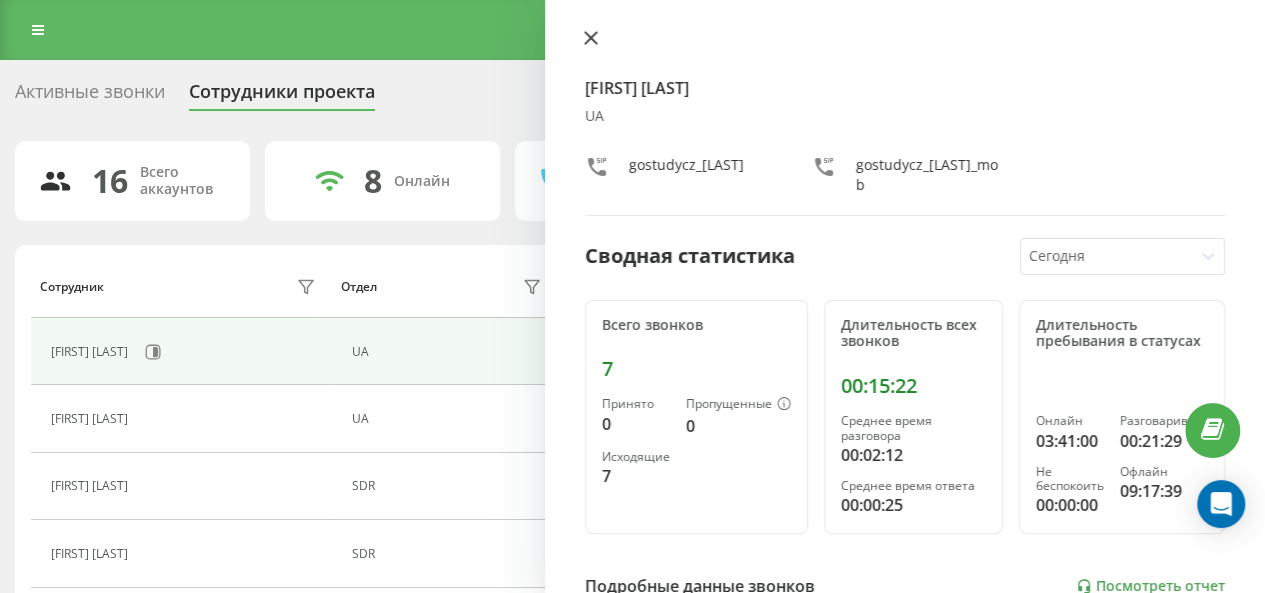 click 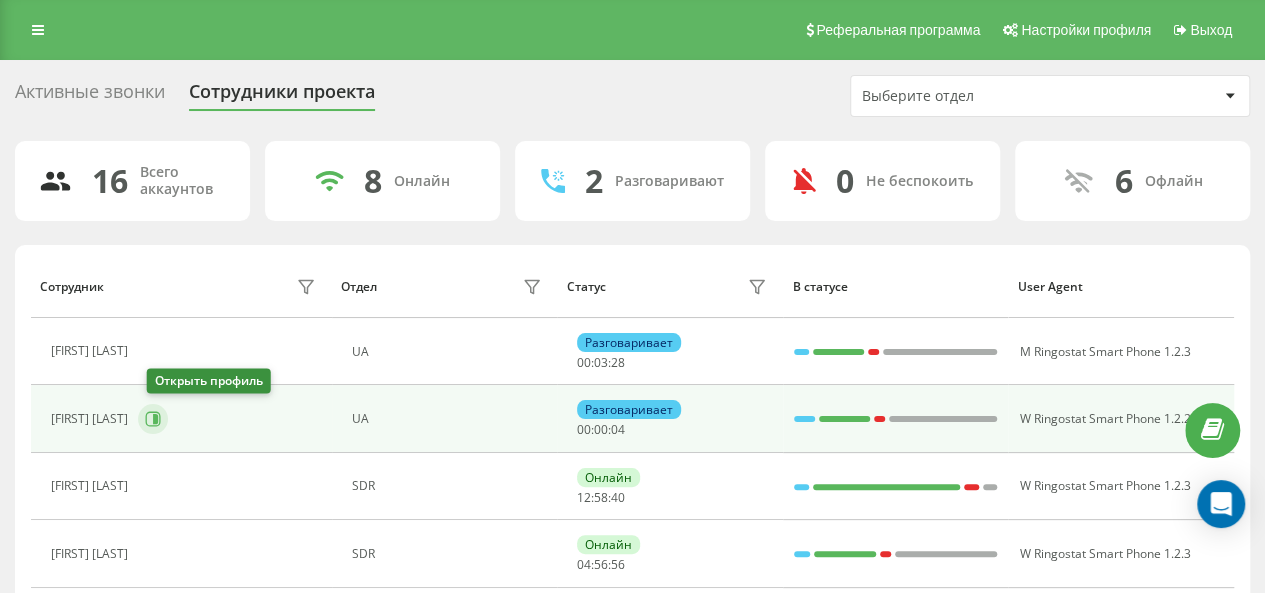 click 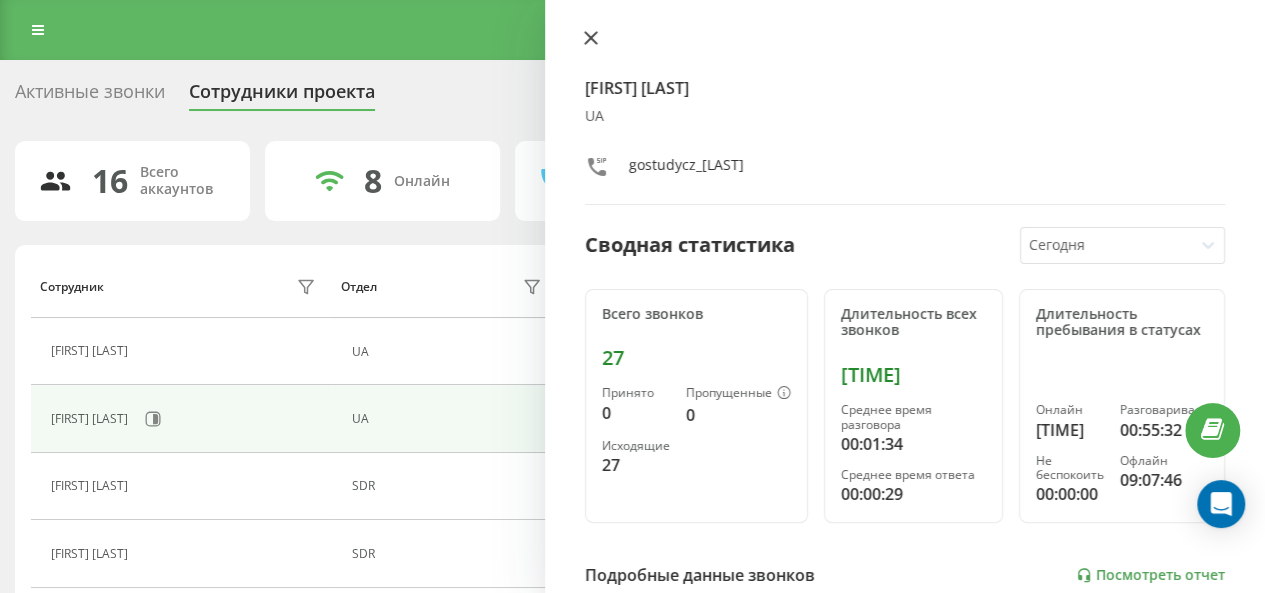 click 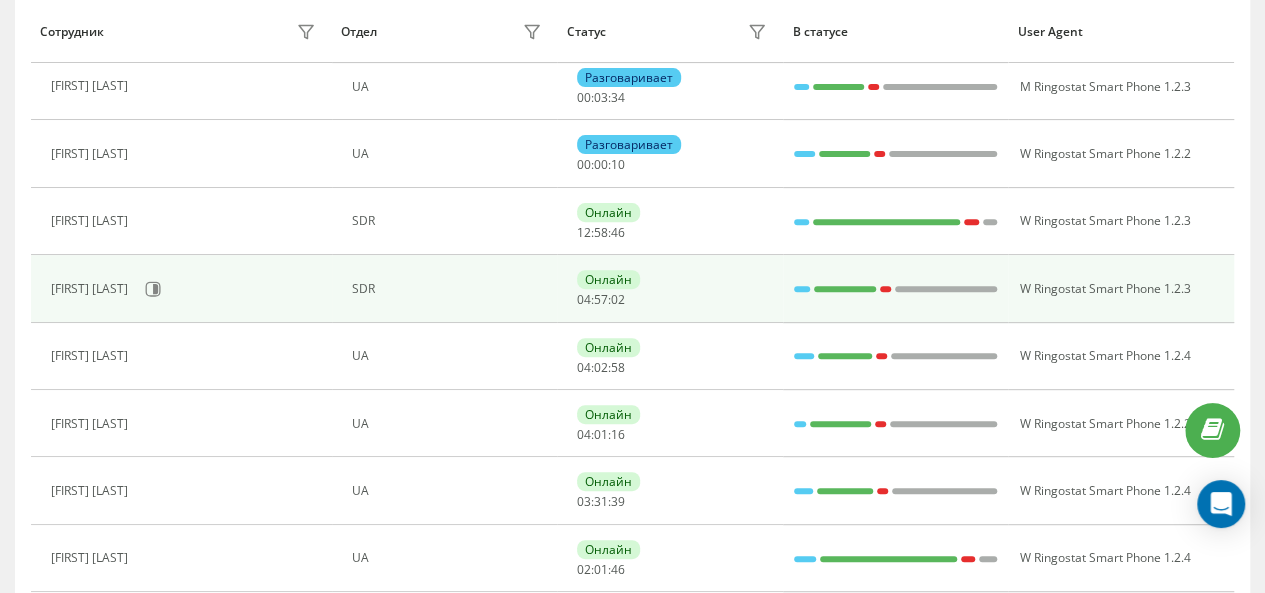 scroll, scrollTop: 266, scrollLeft: 0, axis: vertical 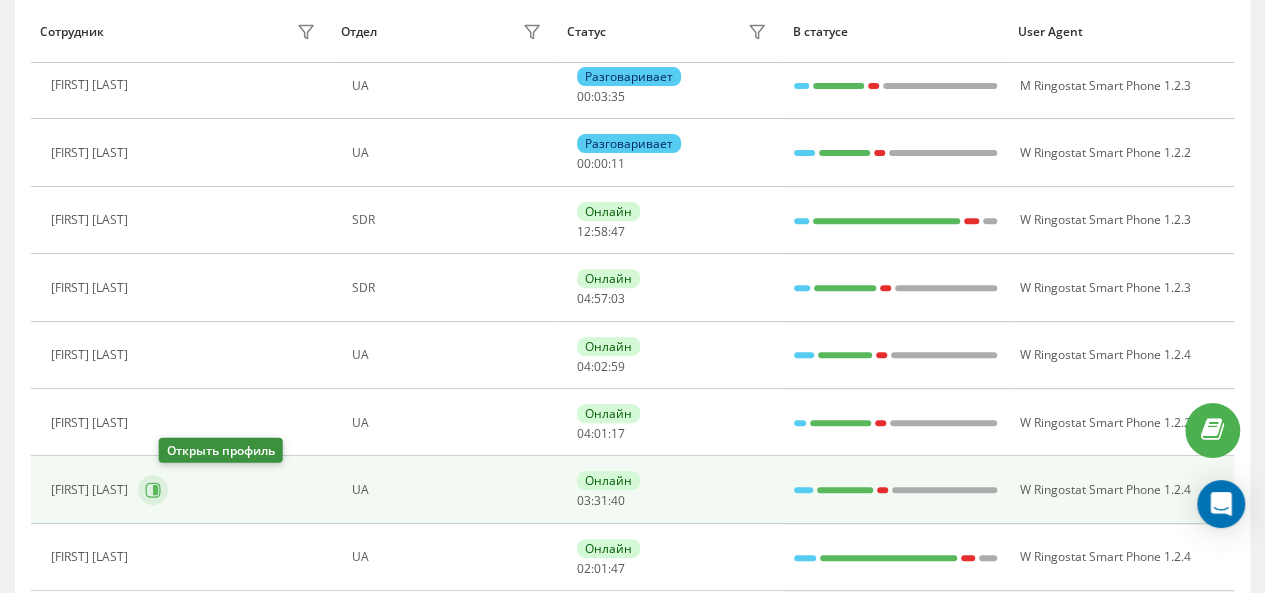click 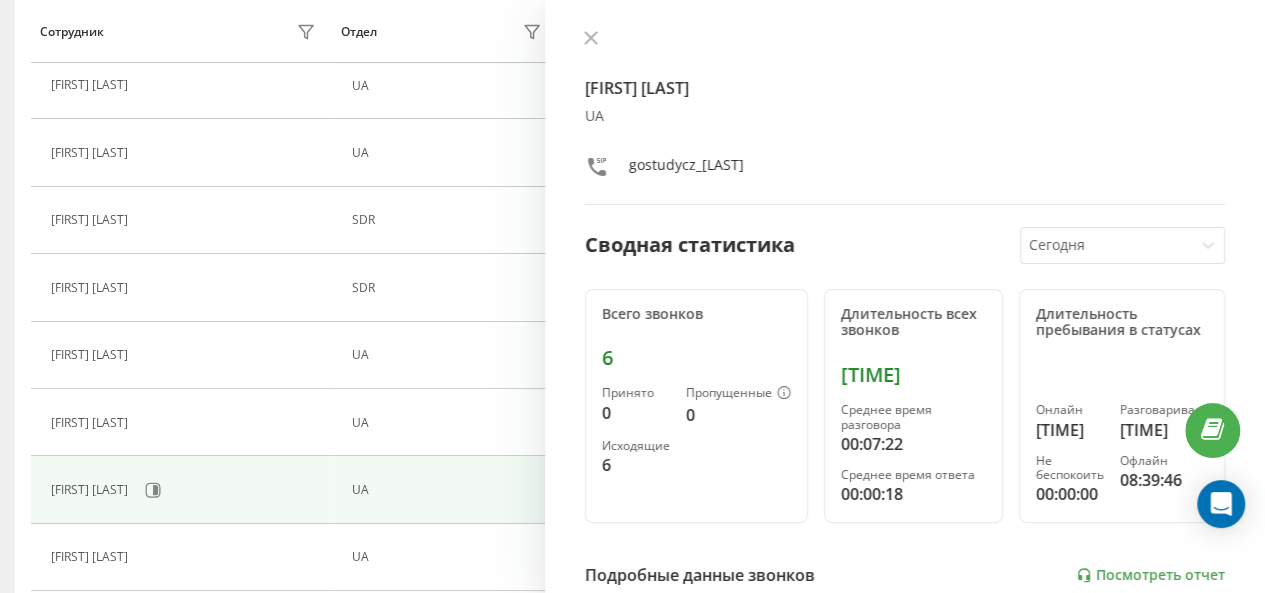 click on "[FIRST] [LAST] UA gostudycz_[LAST] Сводная статистика Сегодня Всего звонков 6 Принято 0 Пропущенные 0 Исходящие 6 Длительность всех звонков [TIME] Среднее время разговора [TIME] Среднее время ответа [TIME] Длительность пребывания в статусах Онлайн [TIME] Разговаривает [TIME] Не беспокоить [TIME] Офлайн [TIME] Подробные данные звонков Посмотреть отчет 5 авг. 0 2 4 6 Суммарно (Сегодня) Принято 0 Пропущенные 0 Исходящие 6 Посмотреть детали Подробные данные статусов 5 авг. Суммарно (Сегодня) Онлайн [TIME] Разговаривает [TIME] Не беспокоить [TIME] Офлайн [TIME] Посмотреть детали" at bounding box center (905, 296) 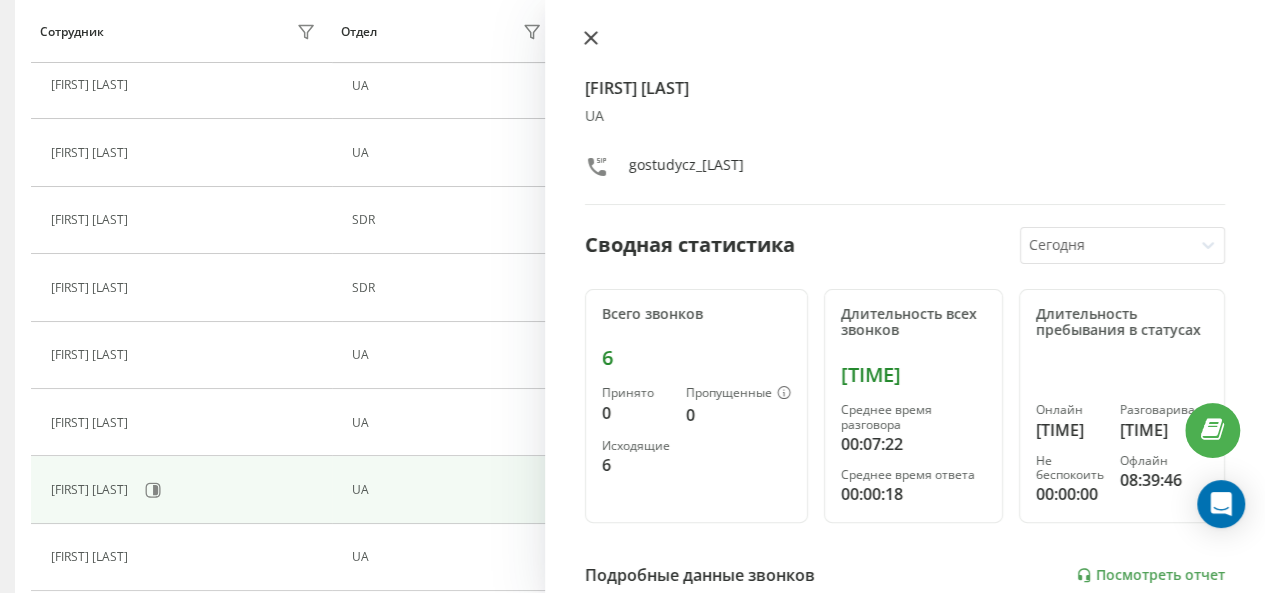 click 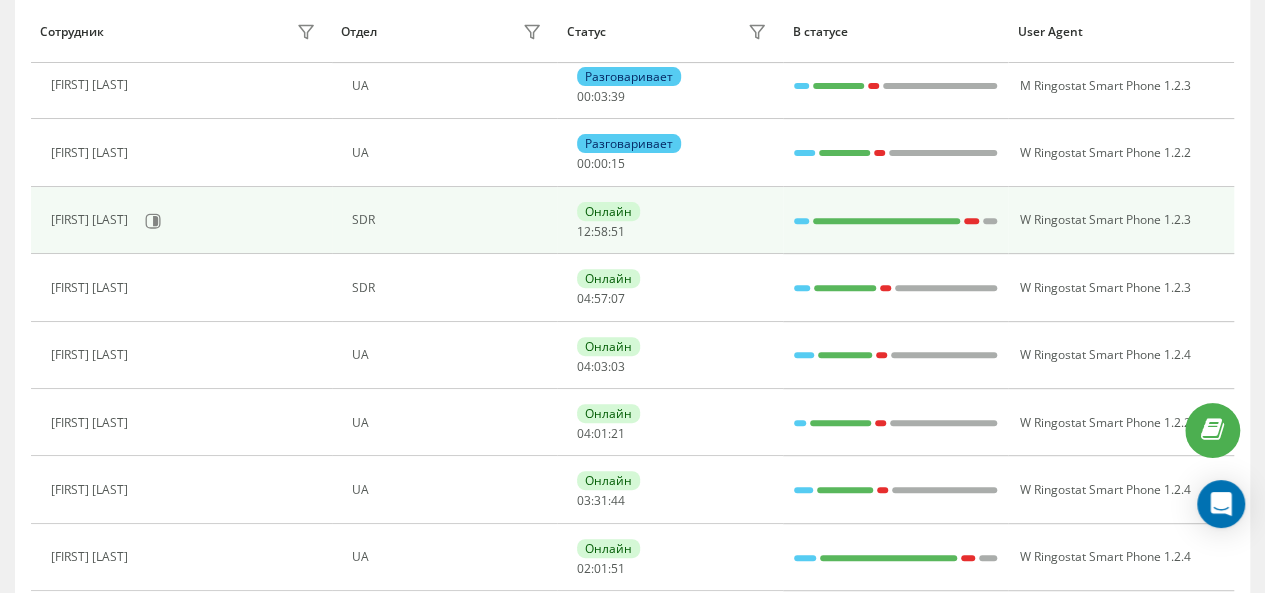 scroll, scrollTop: 0, scrollLeft: 0, axis: both 